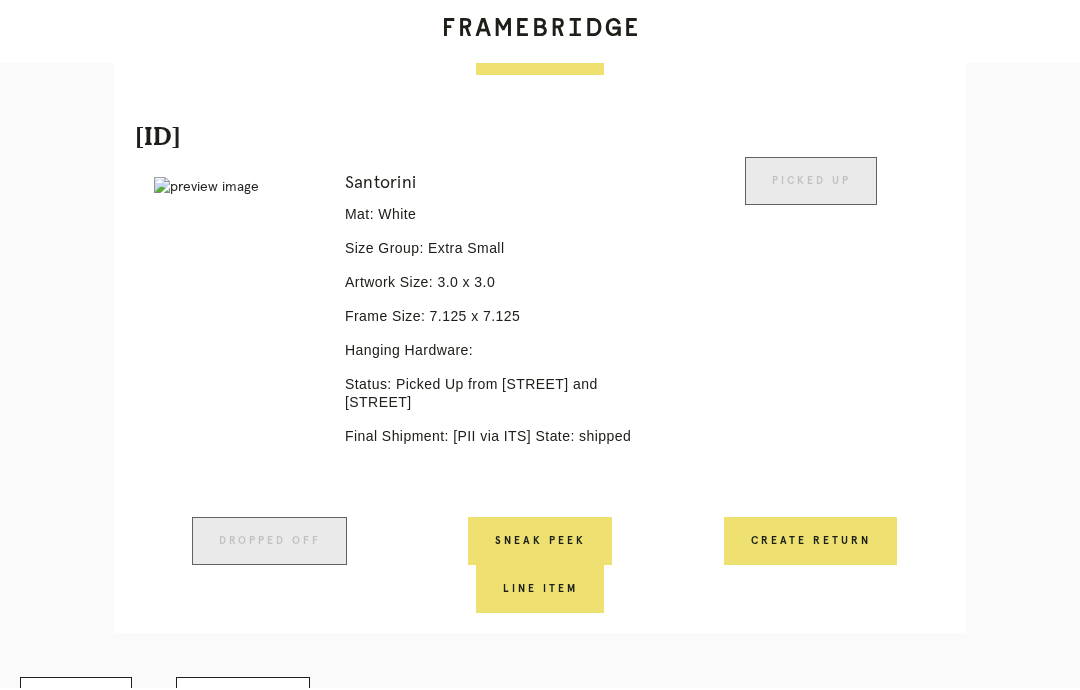 scroll, scrollTop: 1531, scrollLeft: 0, axis: vertical 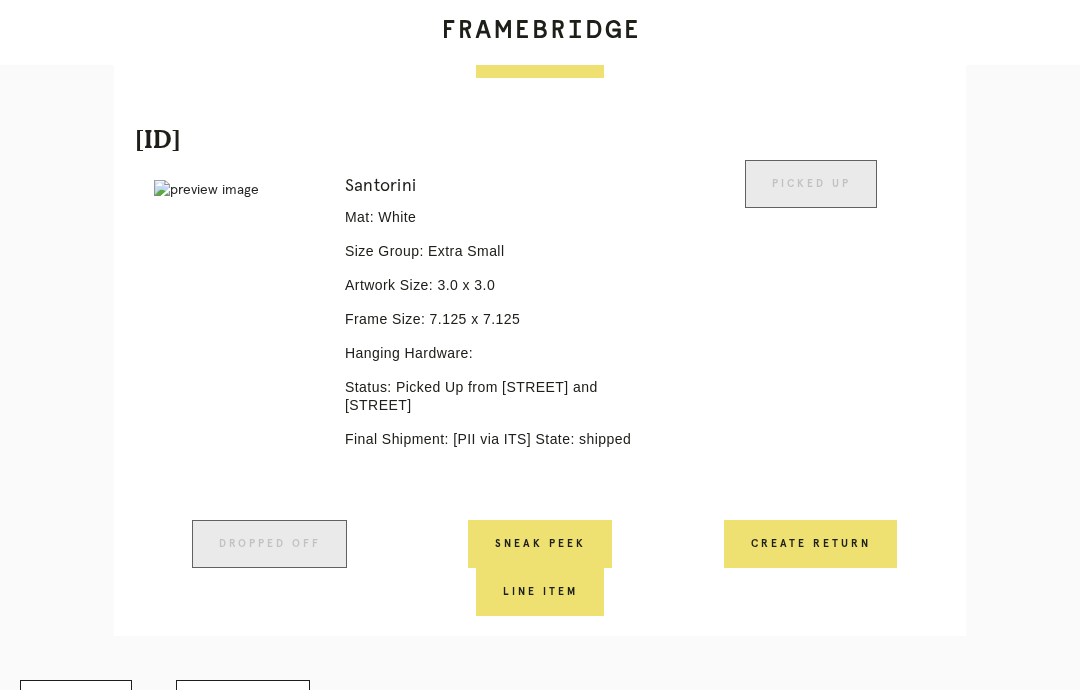 click on "Receiving" at bounding box center (243, 704) 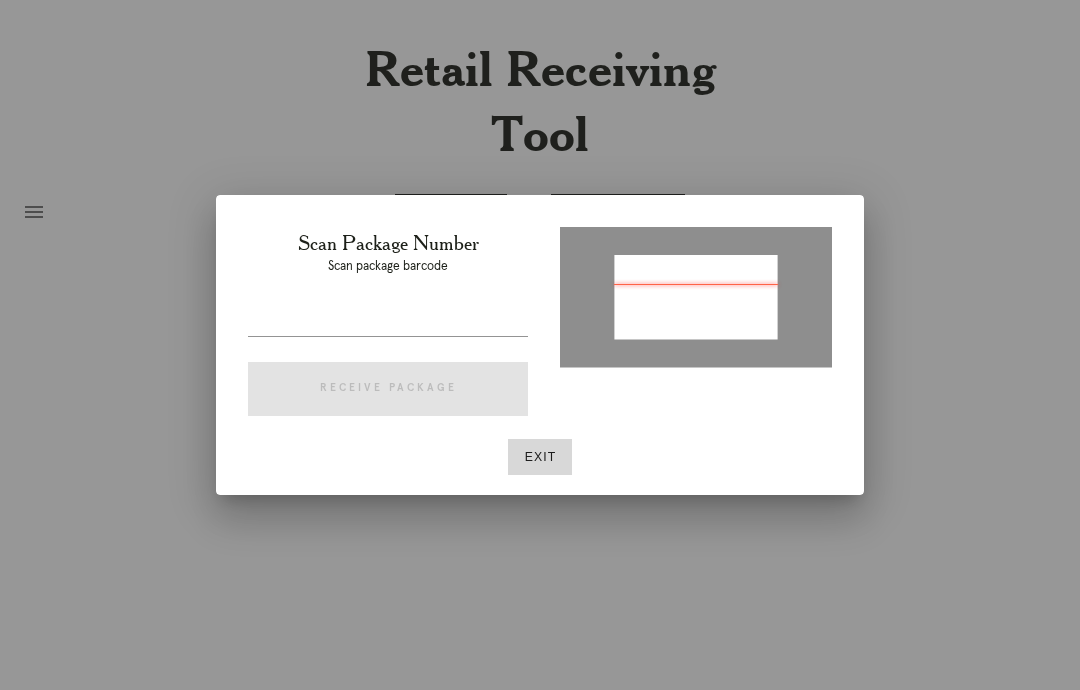 scroll, scrollTop: 0, scrollLeft: 0, axis: both 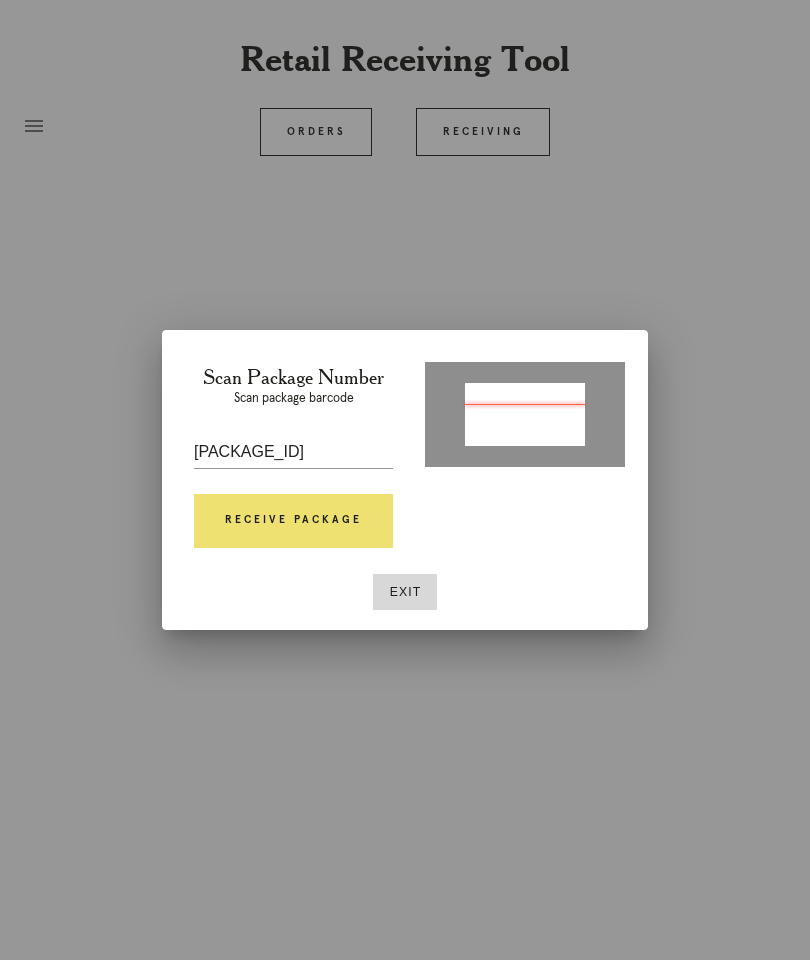 click on "Receive Package" at bounding box center [293, 521] 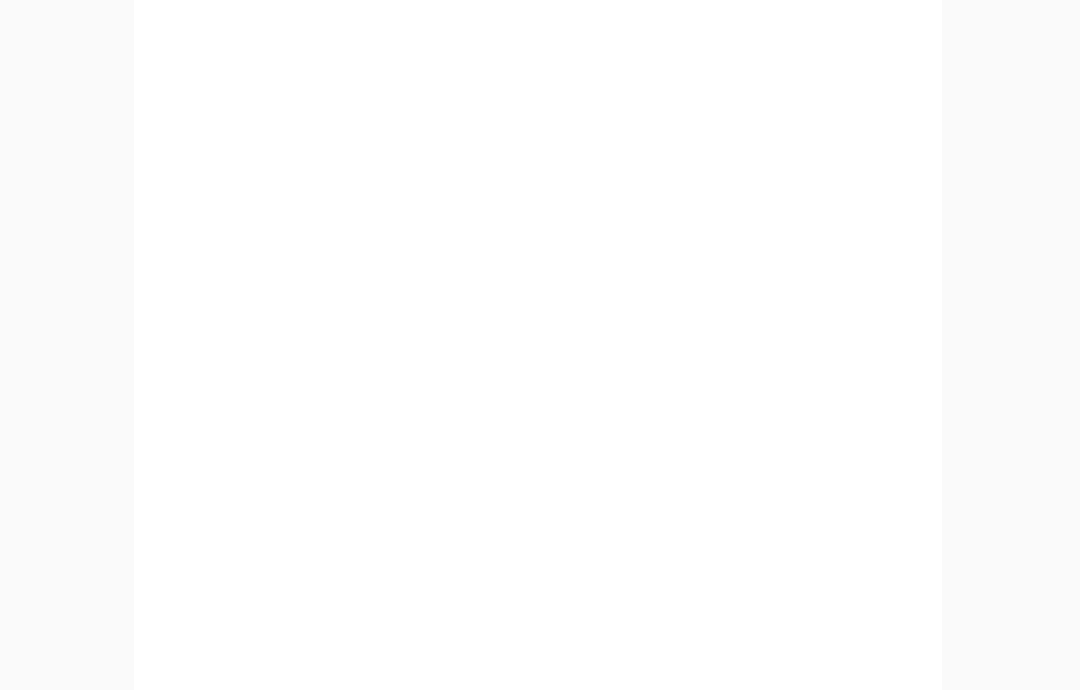 scroll, scrollTop: 1031, scrollLeft: 0, axis: vertical 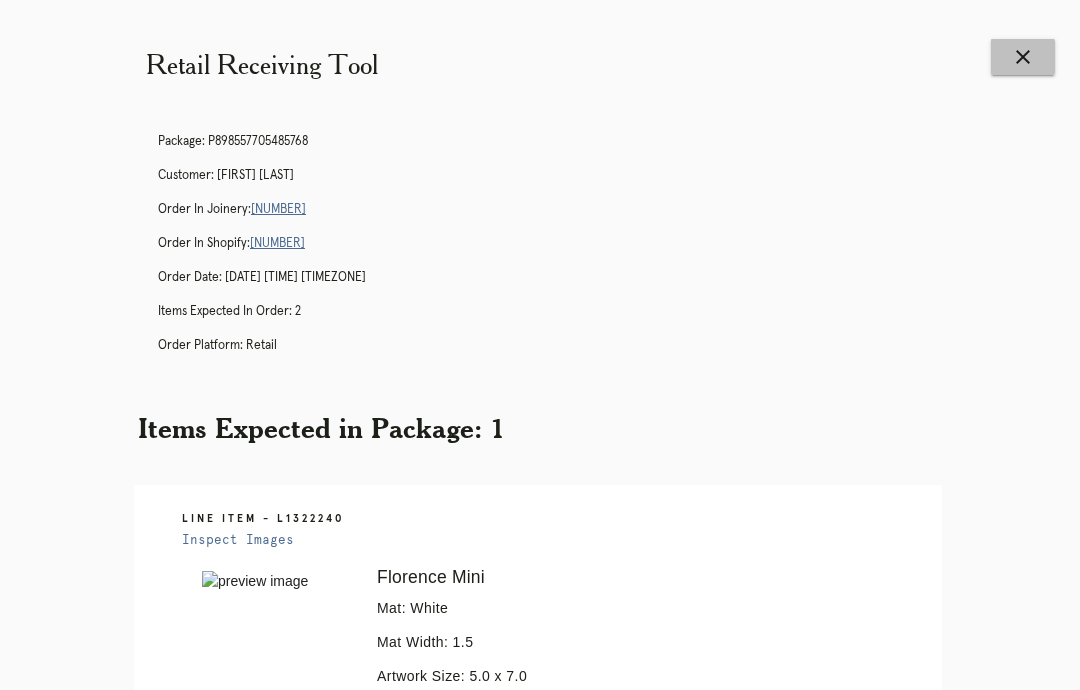 click on "close" at bounding box center [1023, 57] 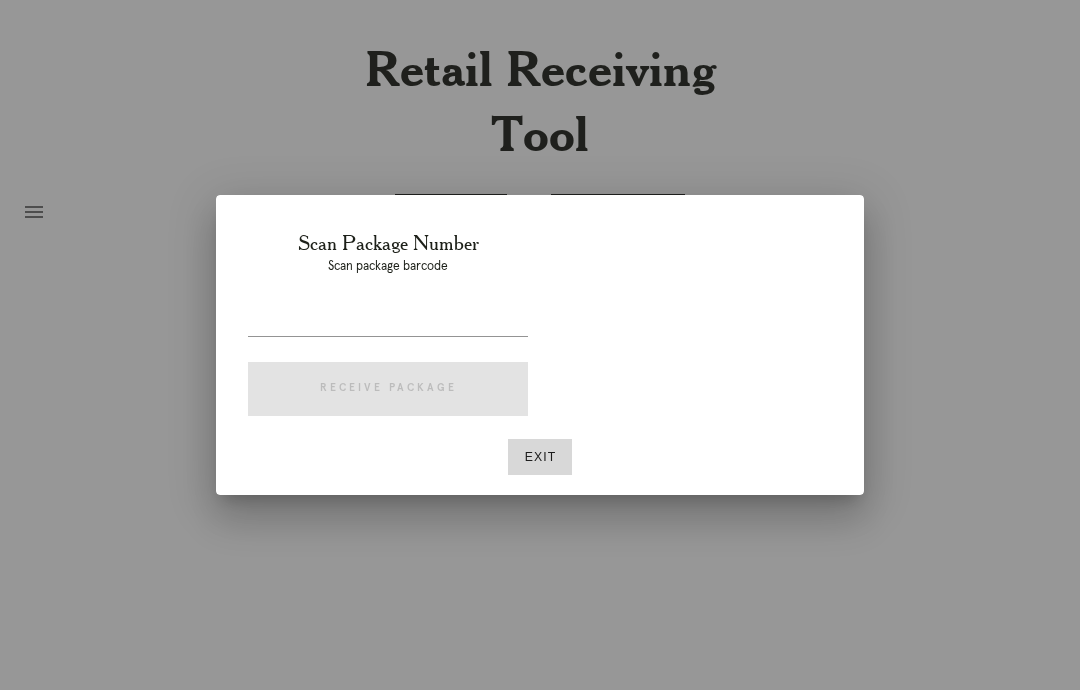 scroll, scrollTop: 0, scrollLeft: 0, axis: both 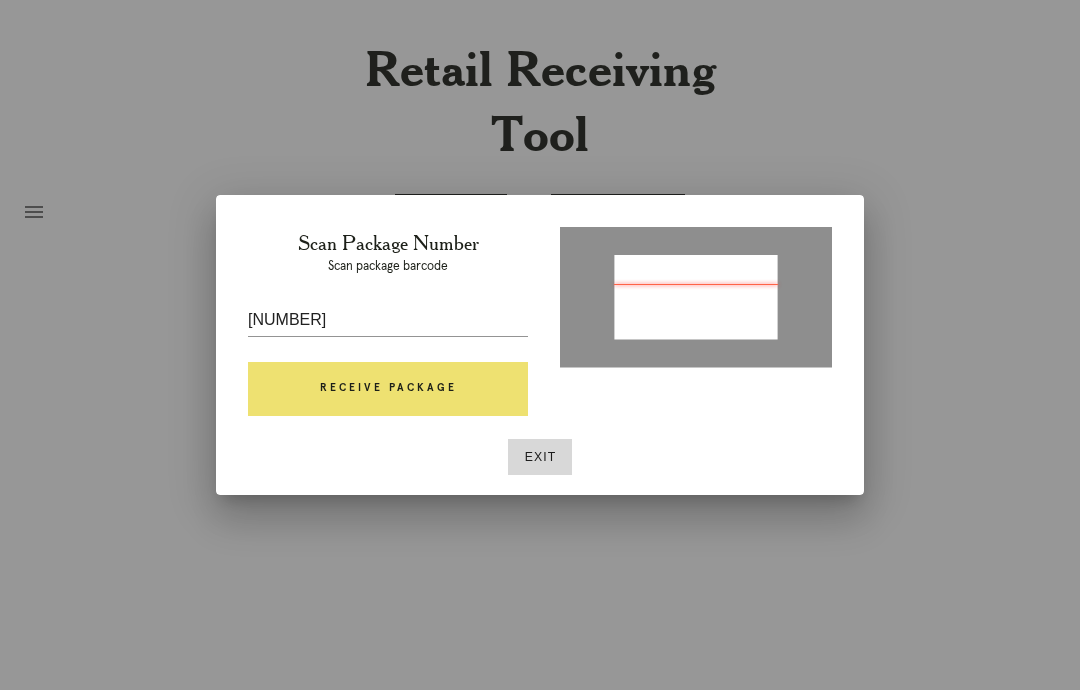 click on "Receive Package" at bounding box center [388, 389] 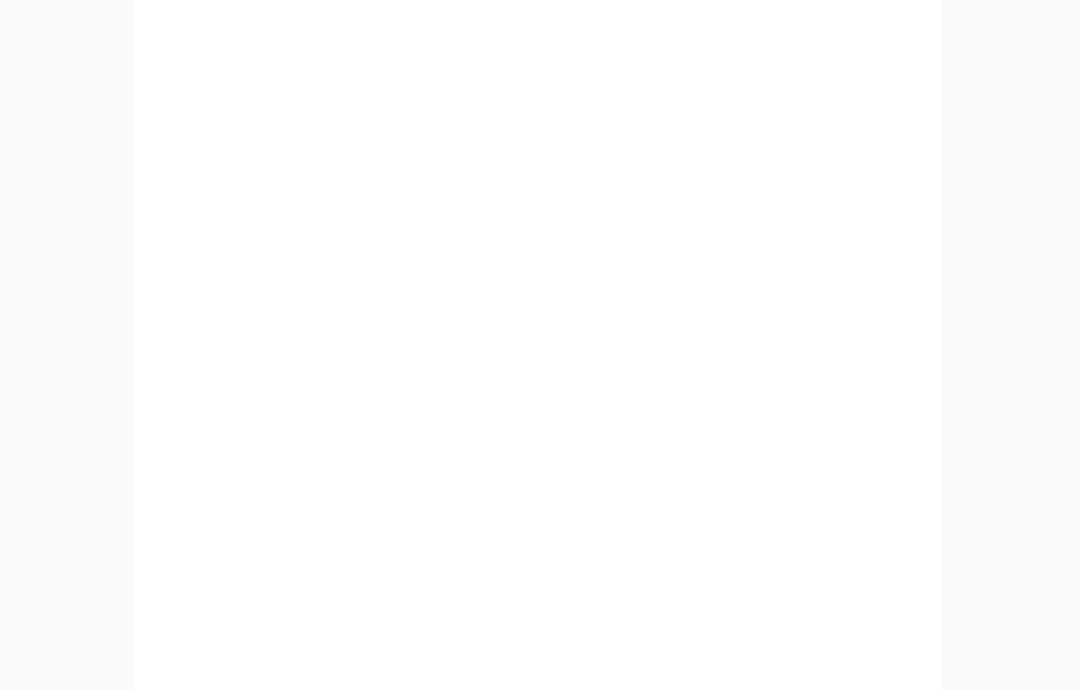 scroll, scrollTop: 859, scrollLeft: 0, axis: vertical 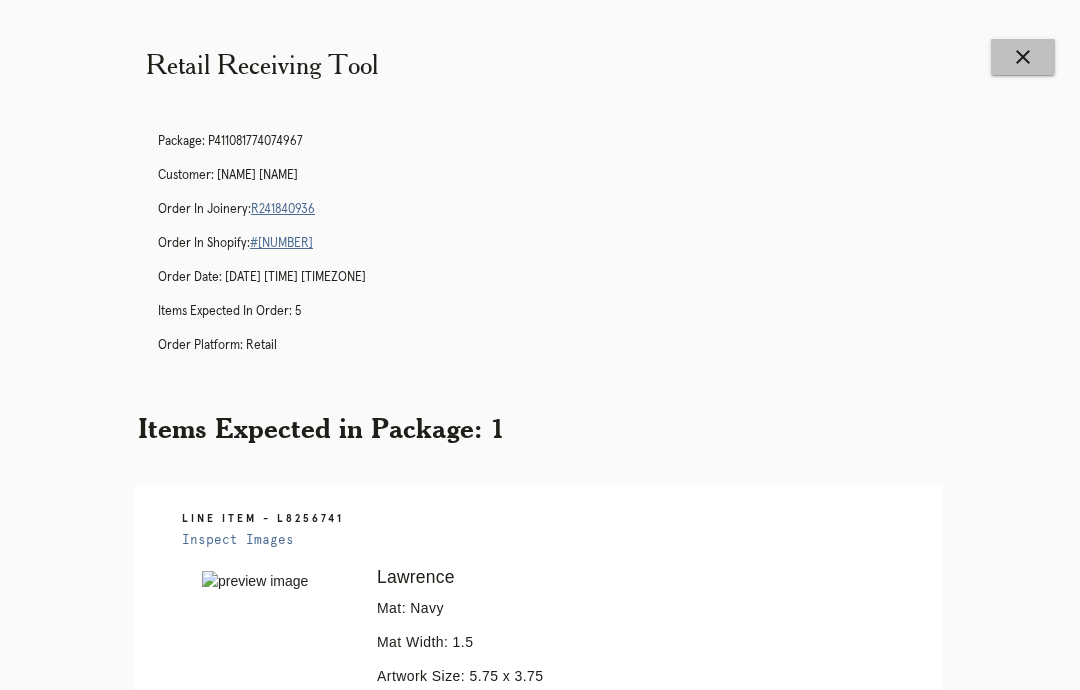 click on "close" at bounding box center [1023, 57] 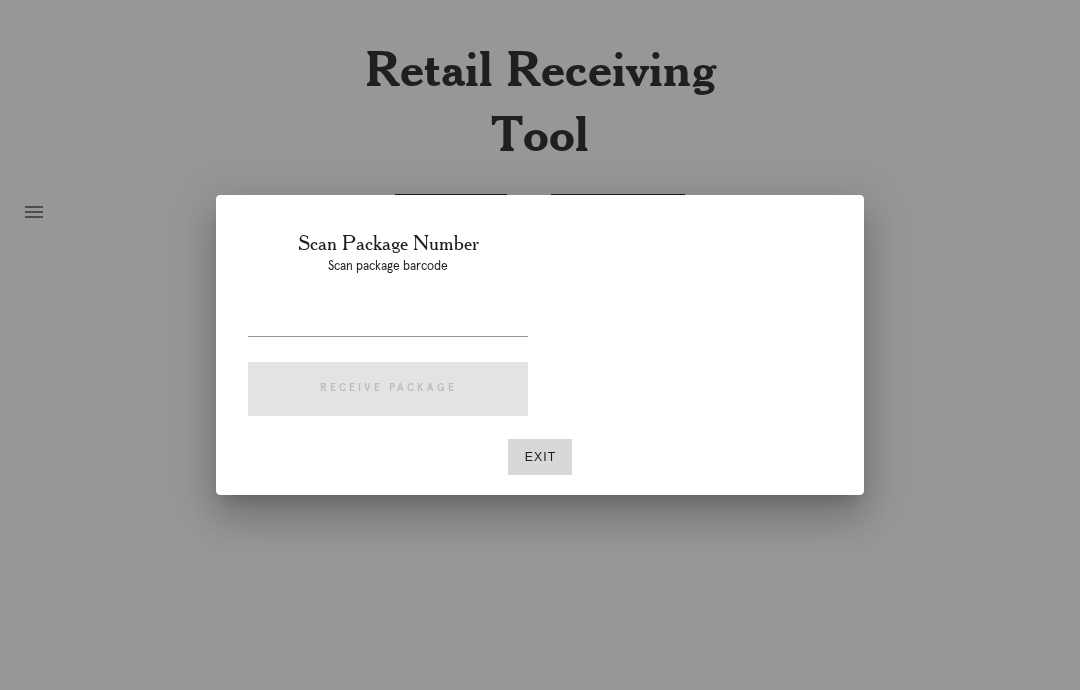 scroll, scrollTop: 0, scrollLeft: 0, axis: both 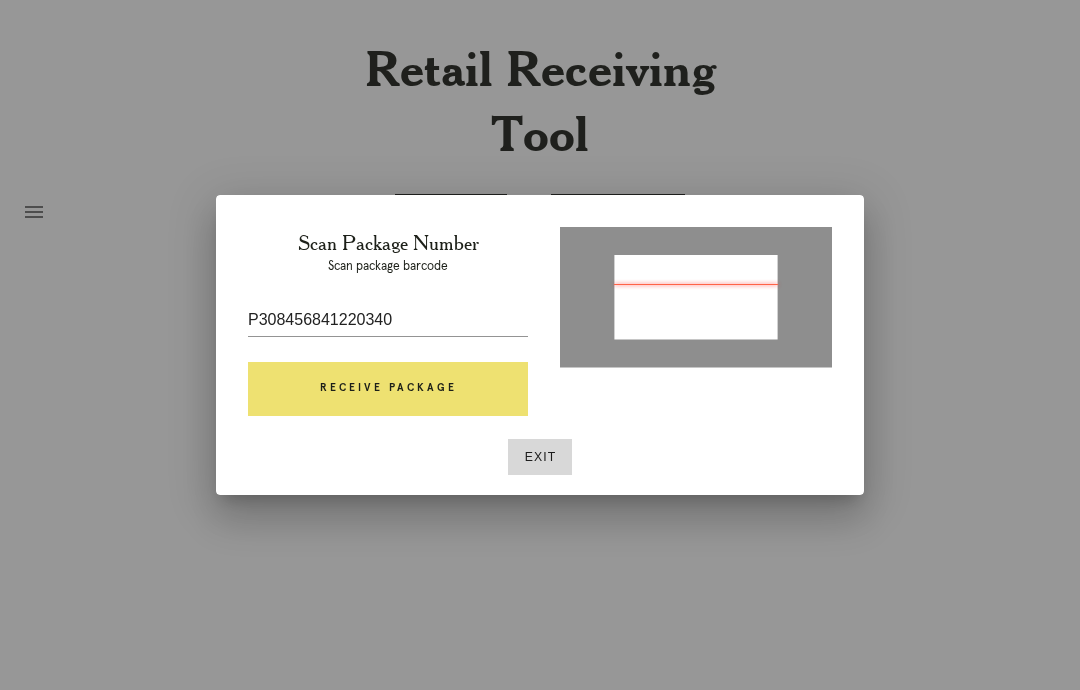 click on "Receive Package" at bounding box center [388, 389] 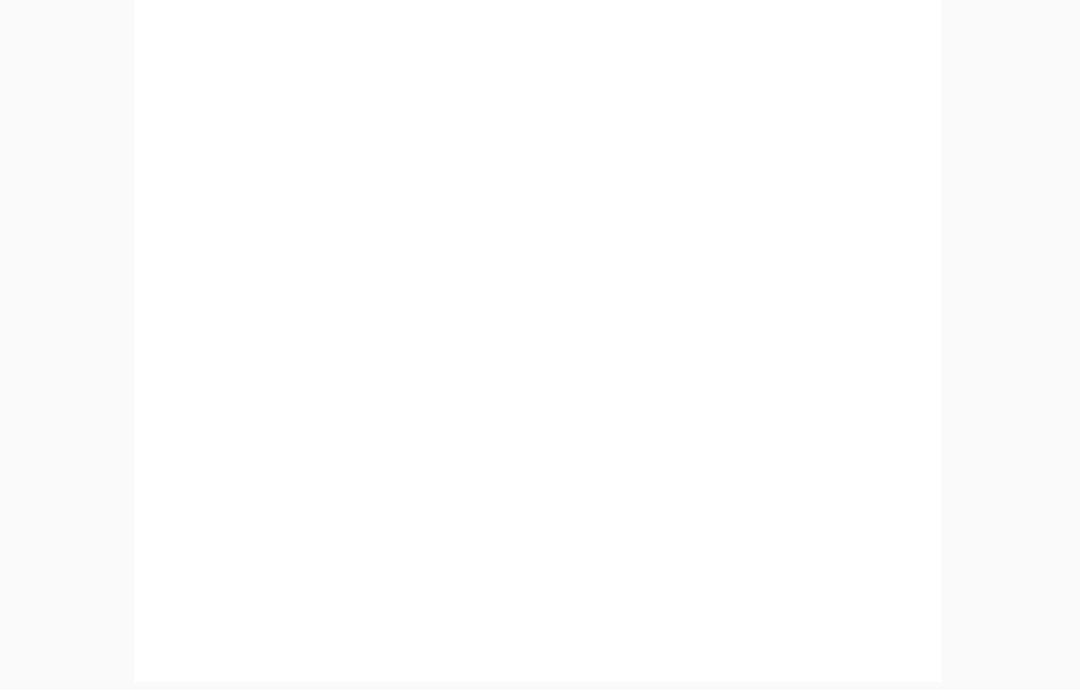scroll, scrollTop: 824, scrollLeft: 0, axis: vertical 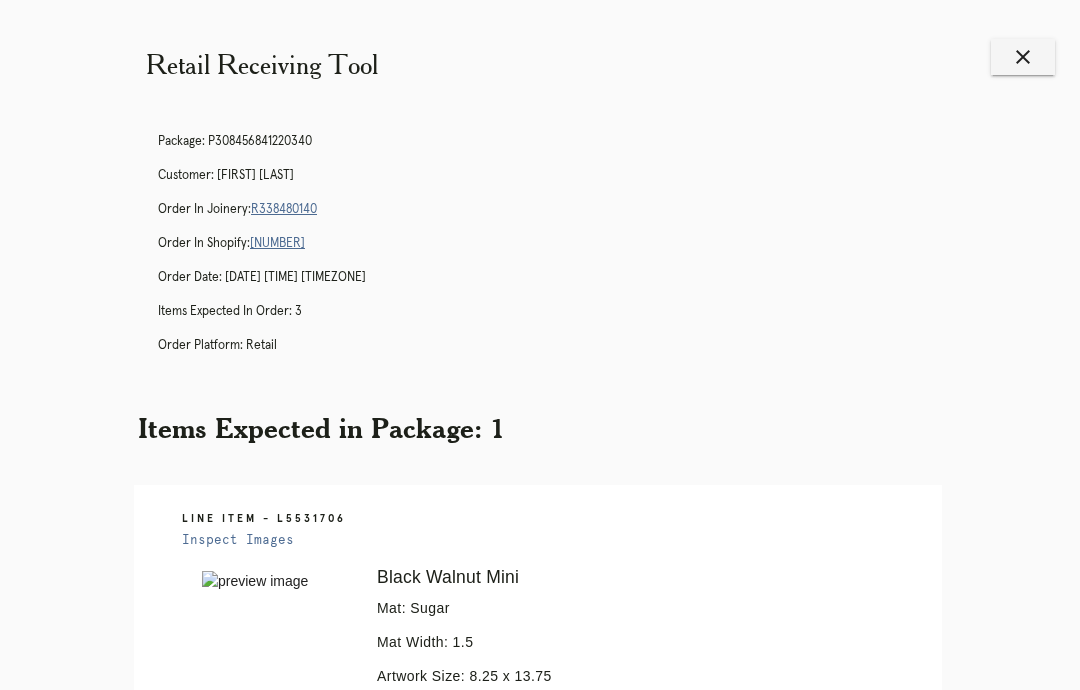click on "close" at bounding box center [1023, 57] 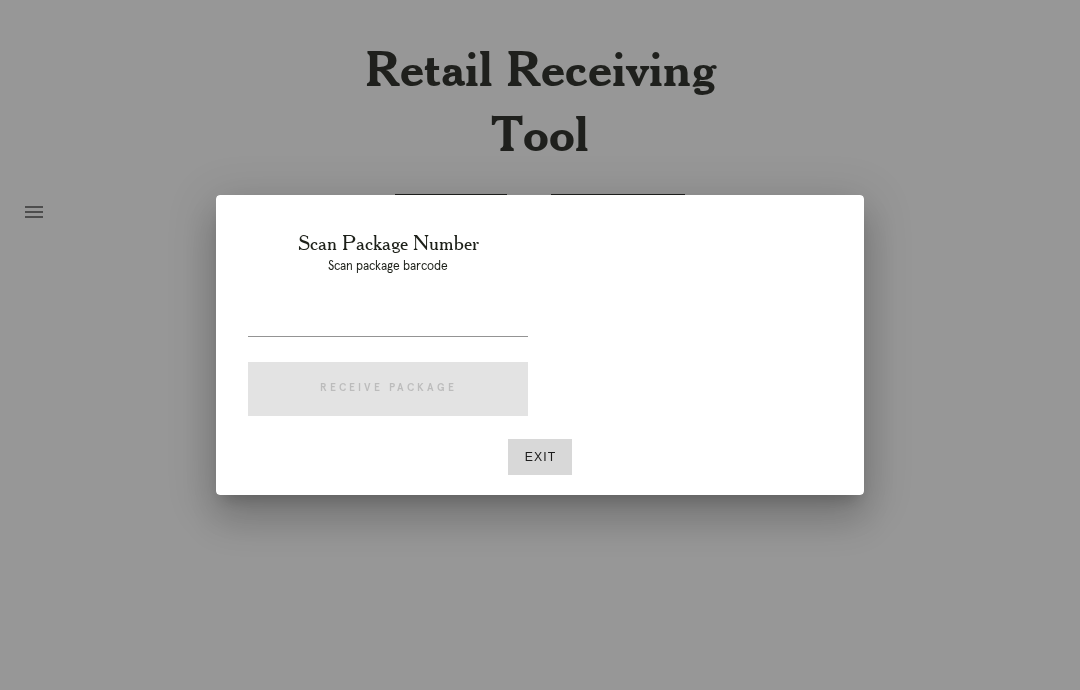 scroll, scrollTop: 0, scrollLeft: 0, axis: both 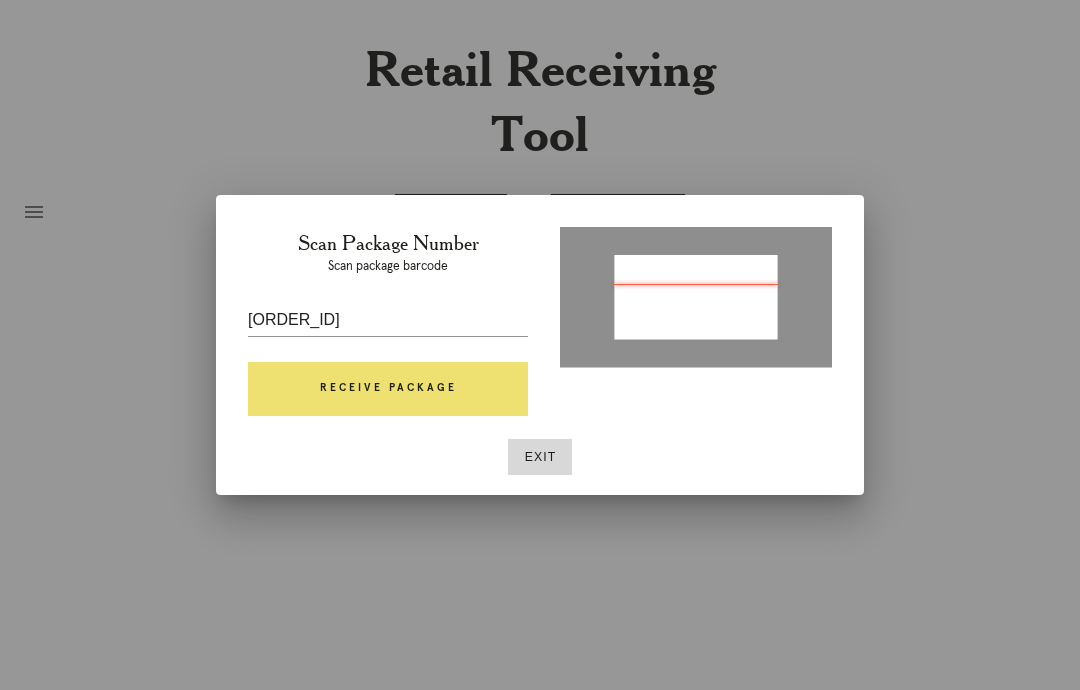 click on "Receive Package" at bounding box center (388, 389) 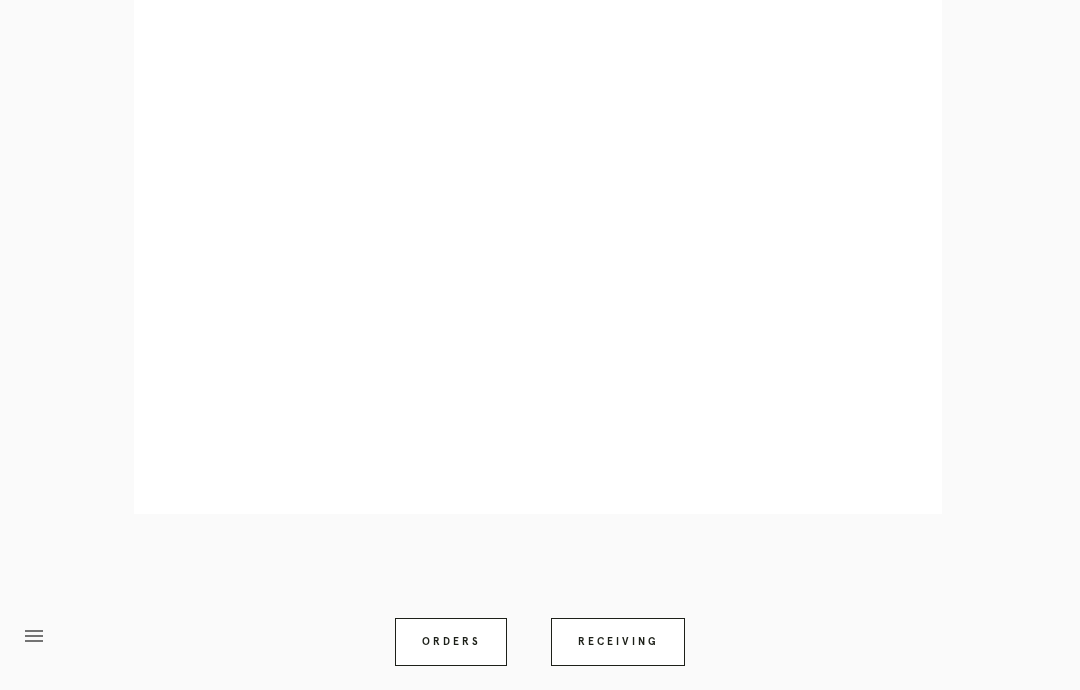 scroll, scrollTop: 859, scrollLeft: 0, axis: vertical 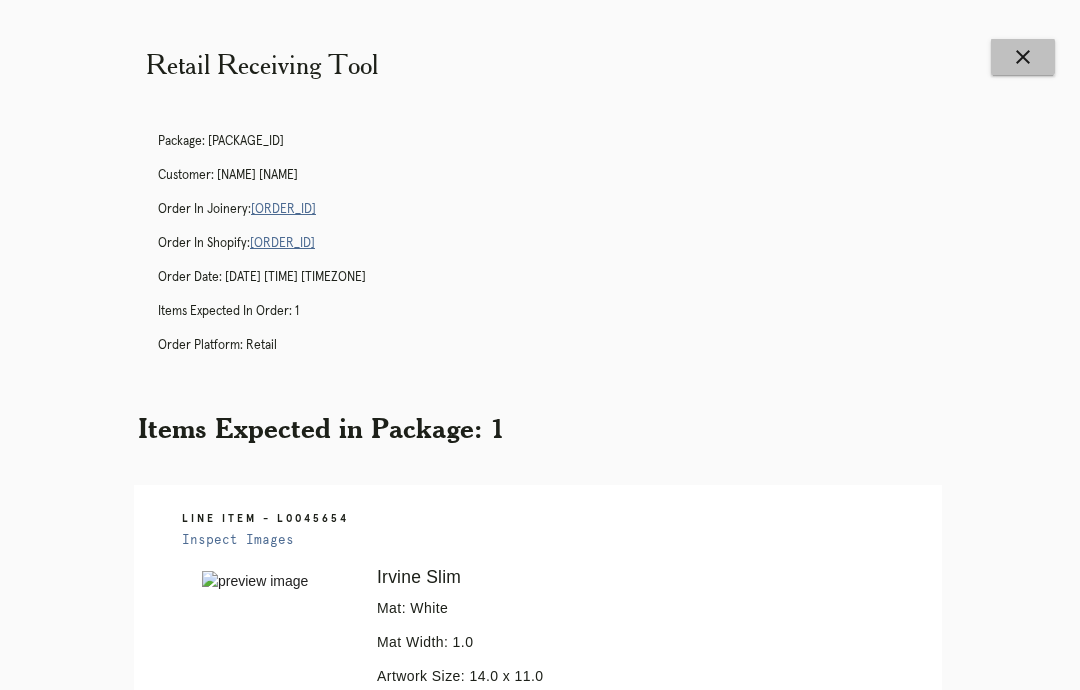 click on "close" at bounding box center [1023, 57] 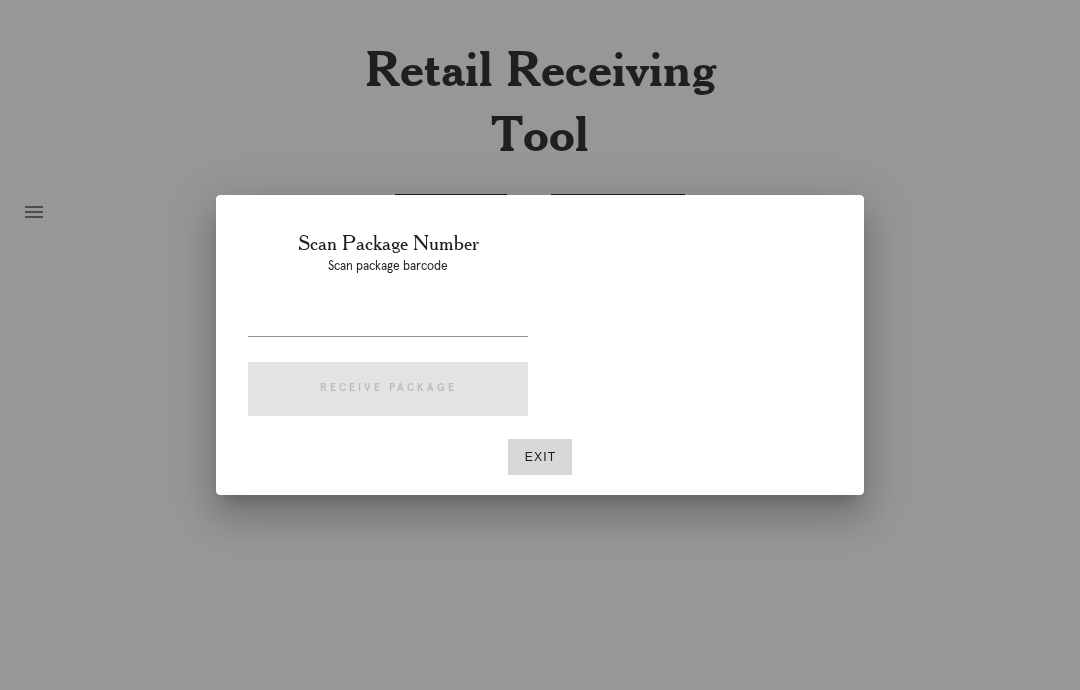 scroll, scrollTop: 0, scrollLeft: 0, axis: both 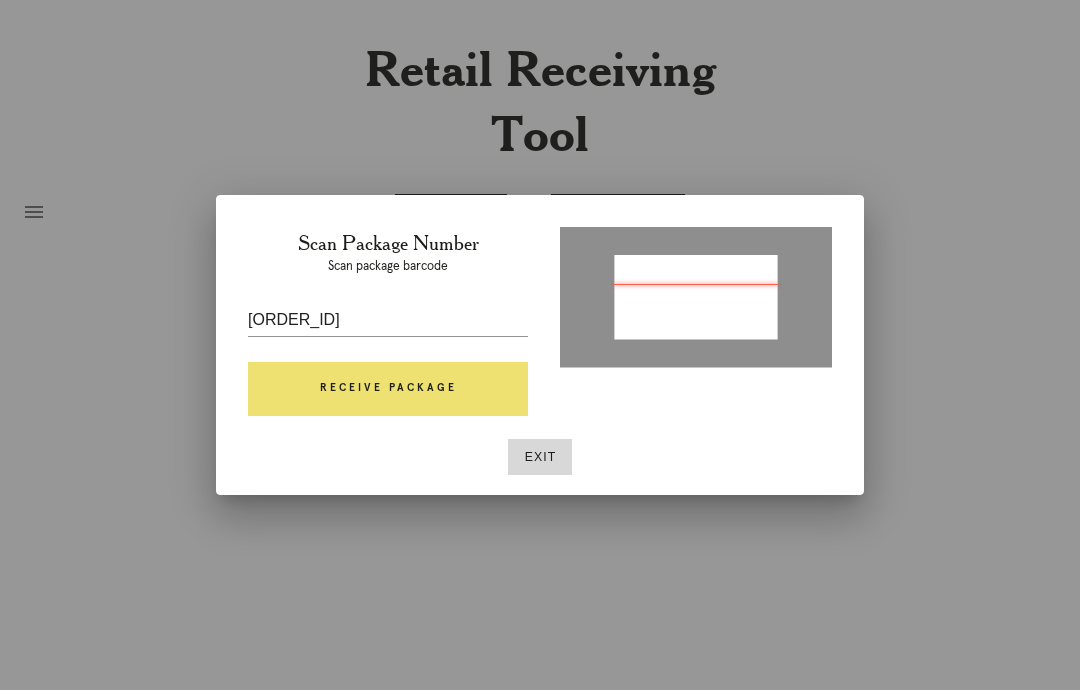 click on "Receive Package" at bounding box center [388, 389] 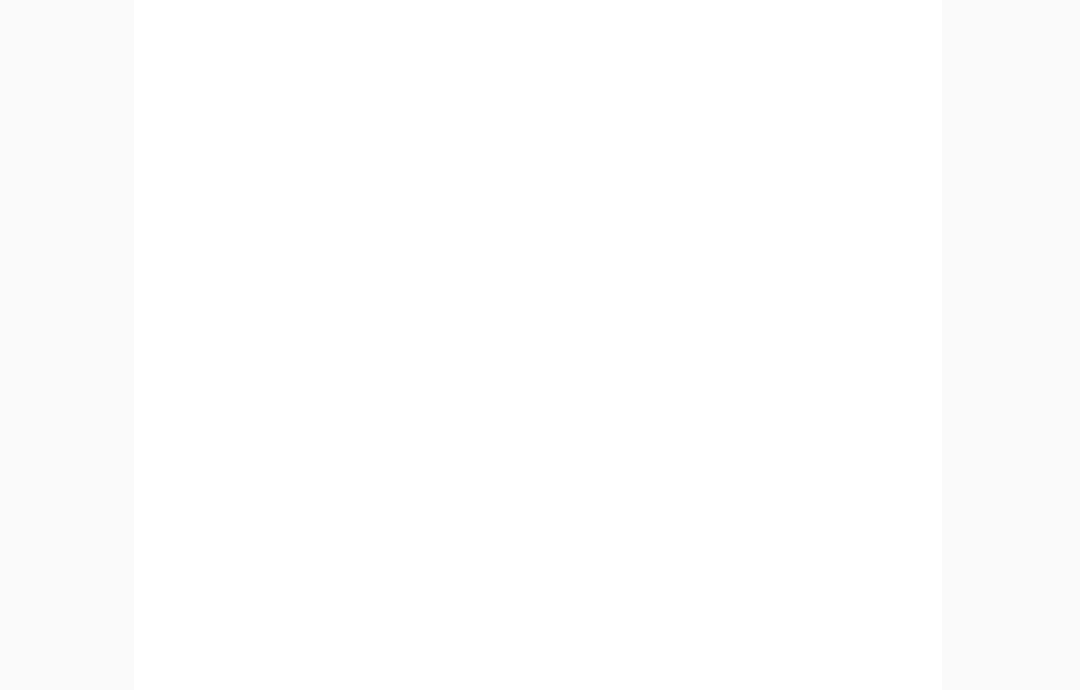 scroll, scrollTop: 859, scrollLeft: 0, axis: vertical 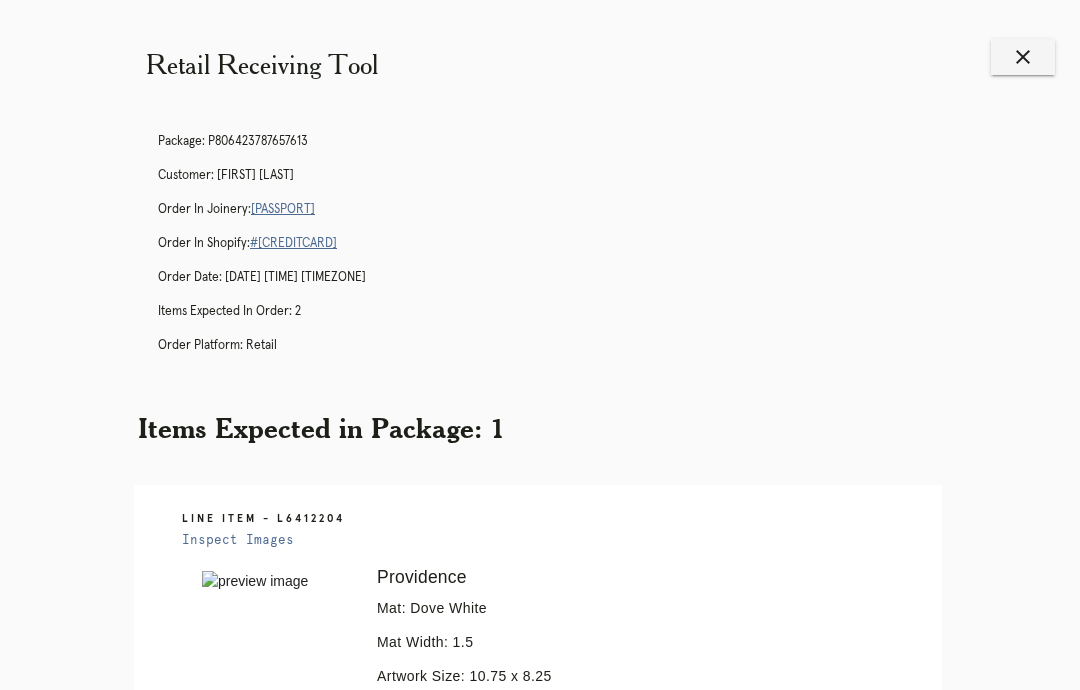 click on "close" at bounding box center (1023, 57) 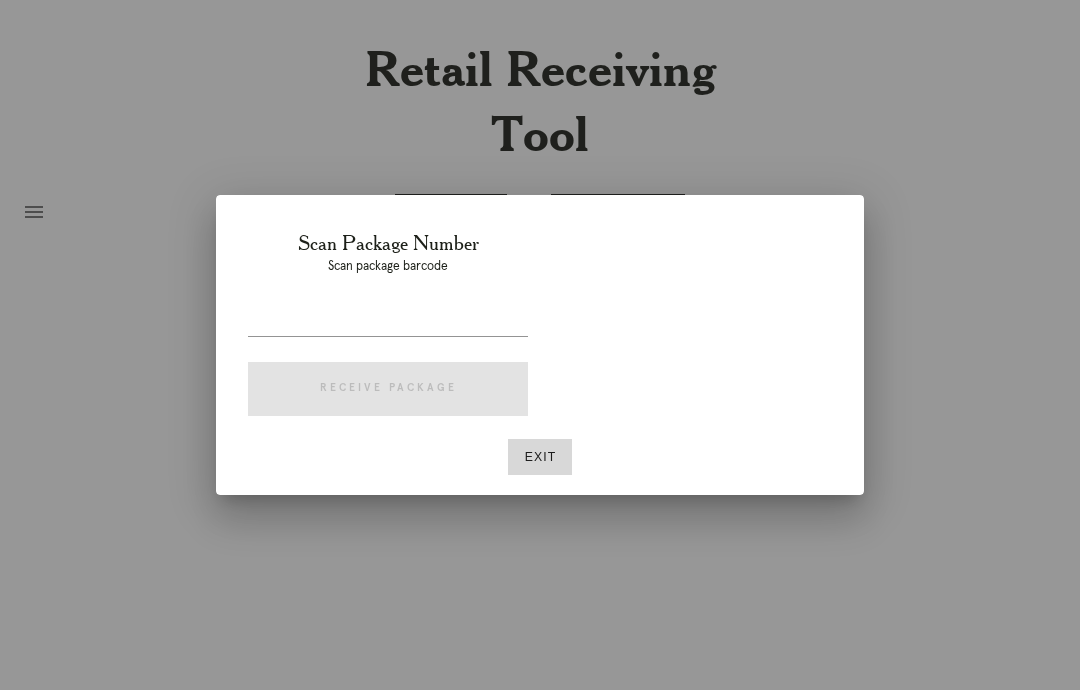 scroll, scrollTop: 0, scrollLeft: 0, axis: both 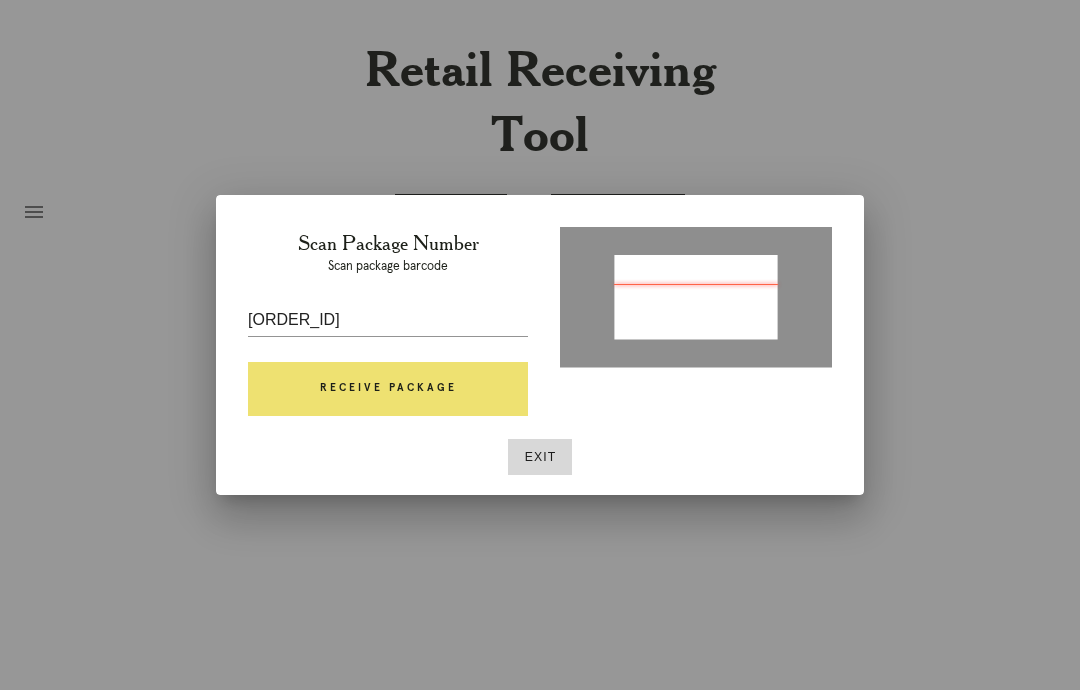 click on "Receive Package" at bounding box center [388, 389] 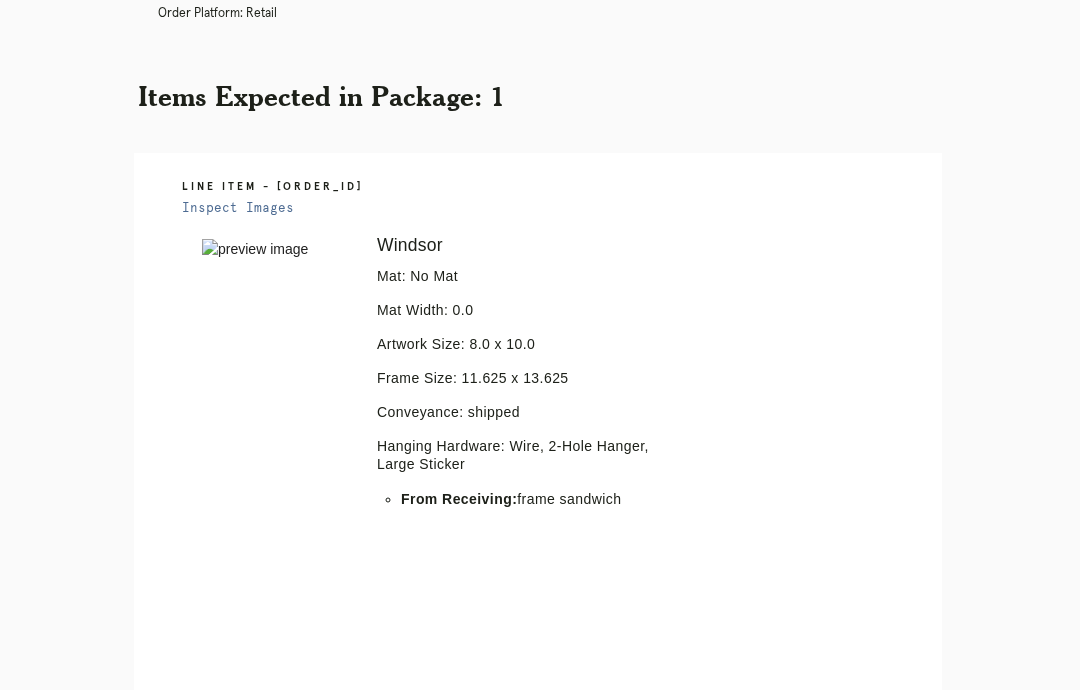 scroll, scrollTop: 329, scrollLeft: 0, axis: vertical 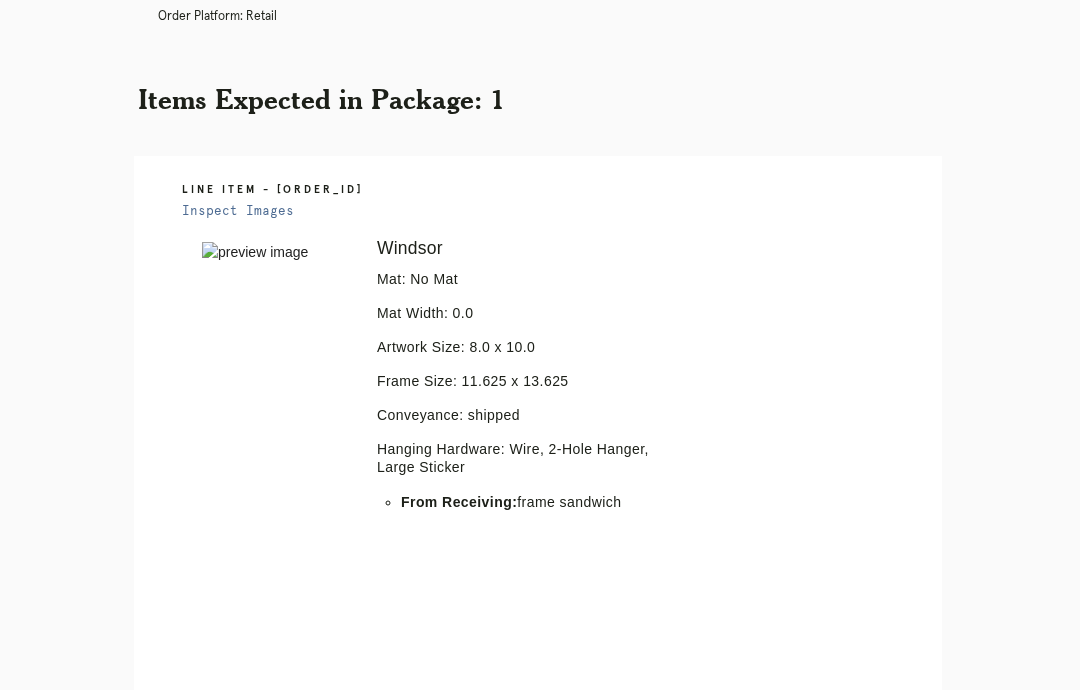click on "Inspect Images" at bounding box center (238, 211) 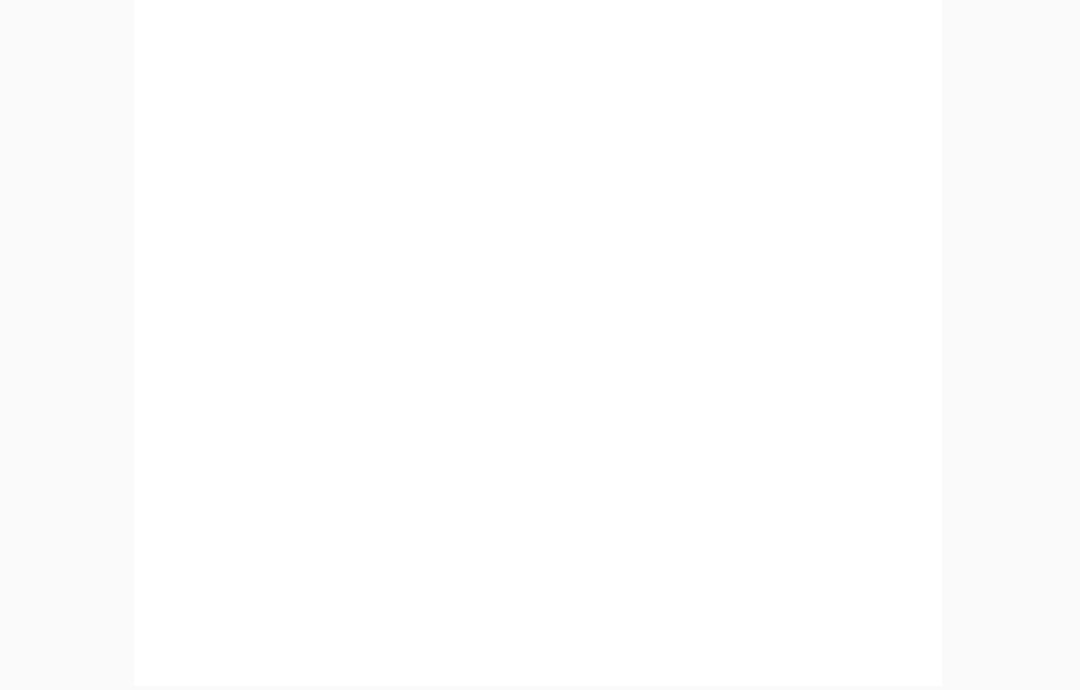 scroll, scrollTop: 893, scrollLeft: 0, axis: vertical 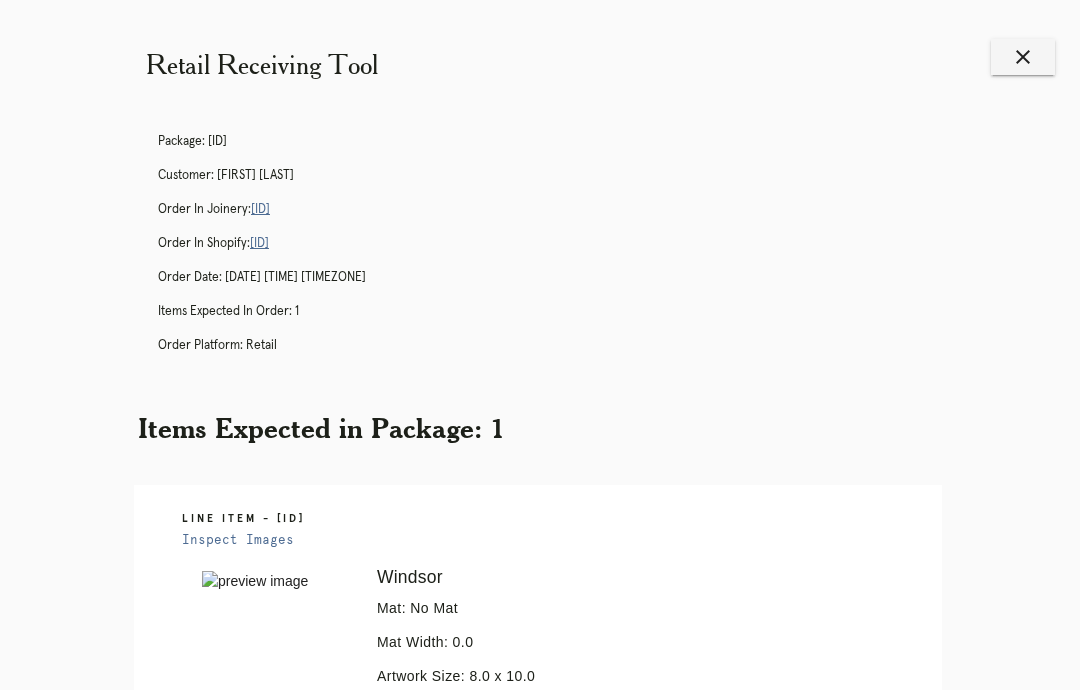 click on "close" at bounding box center [1023, 57] 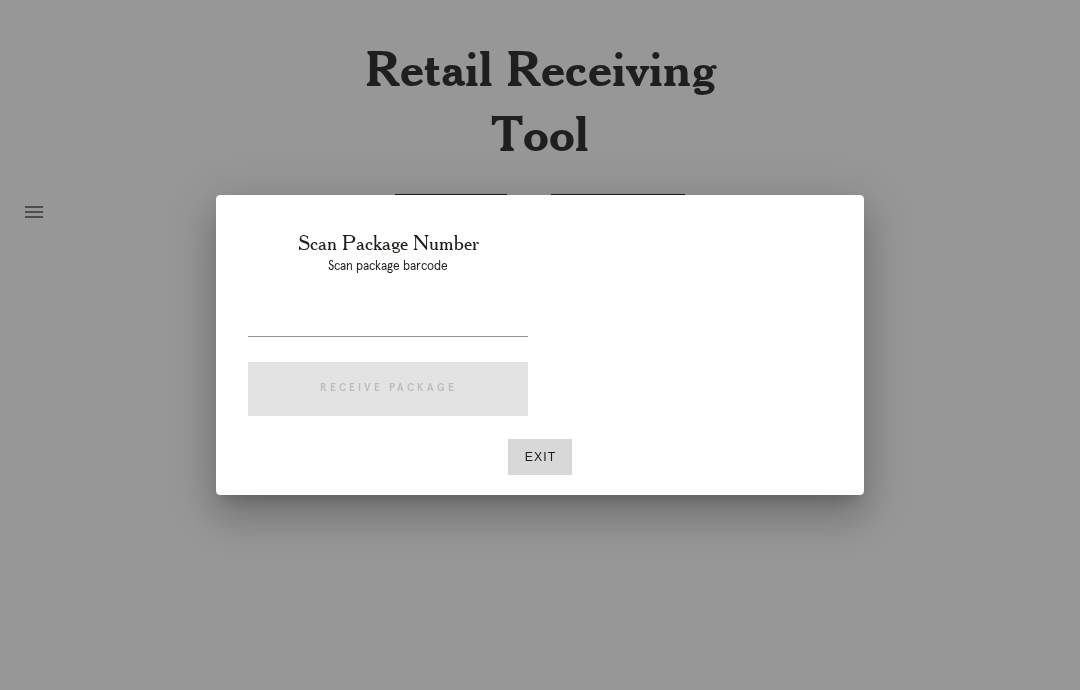 scroll, scrollTop: 0, scrollLeft: 0, axis: both 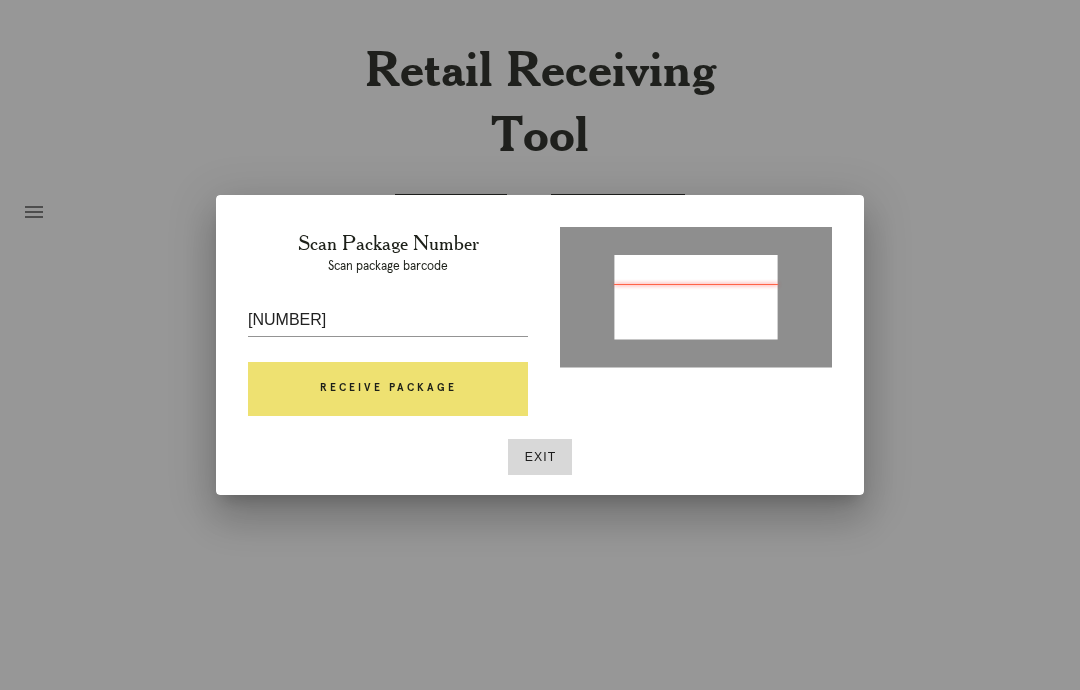 click on "Receive Package" at bounding box center [388, 389] 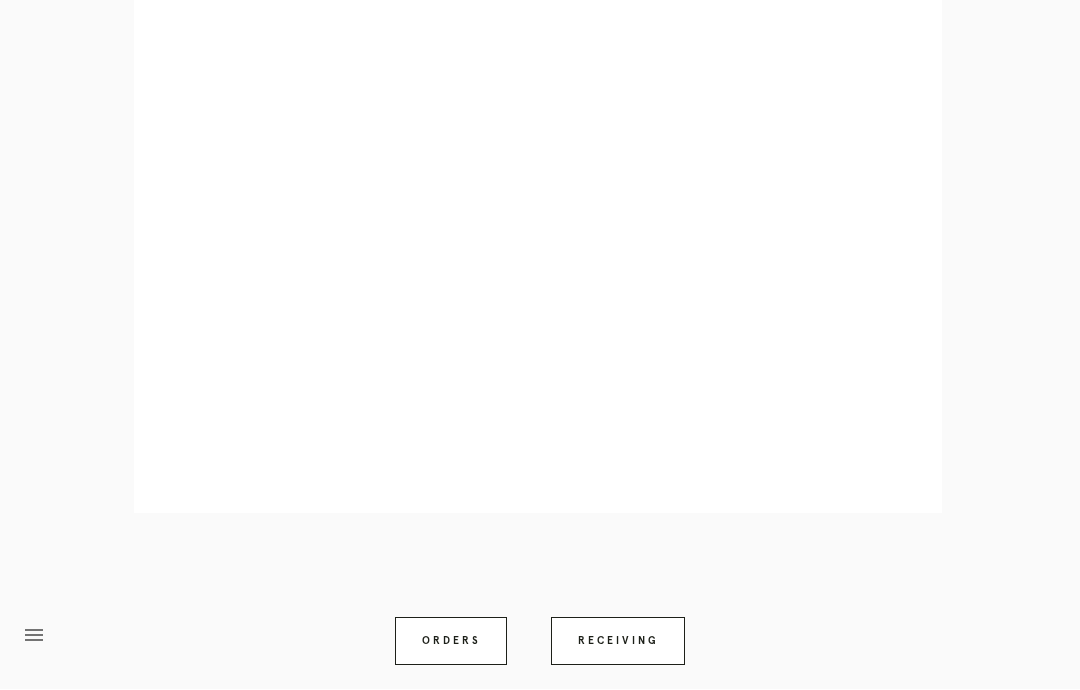 scroll, scrollTop: 859, scrollLeft: 0, axis: vertical 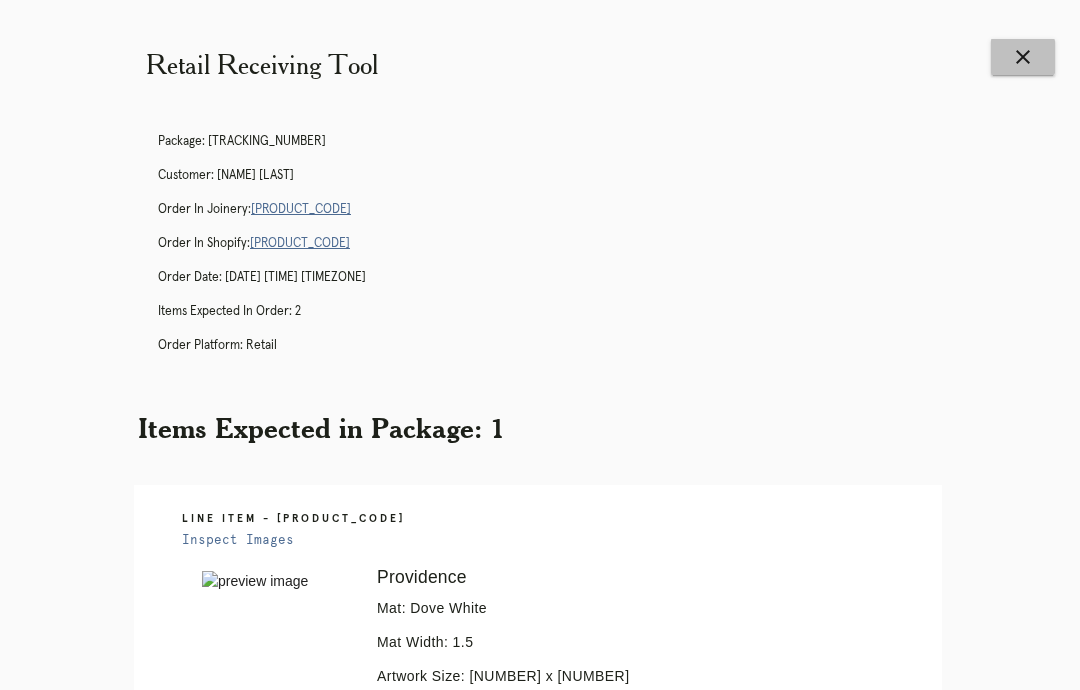 click on "close" at bounding box center (1023, 57) 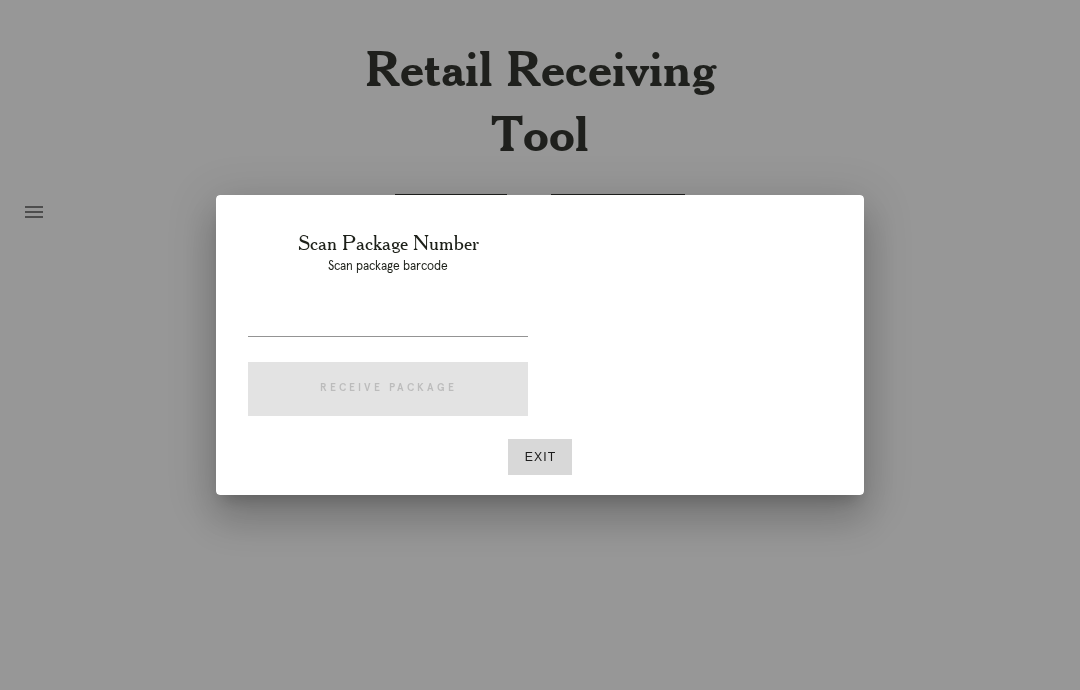 scroll, scrollTop: 0, scrollLeft: 0, axis: both 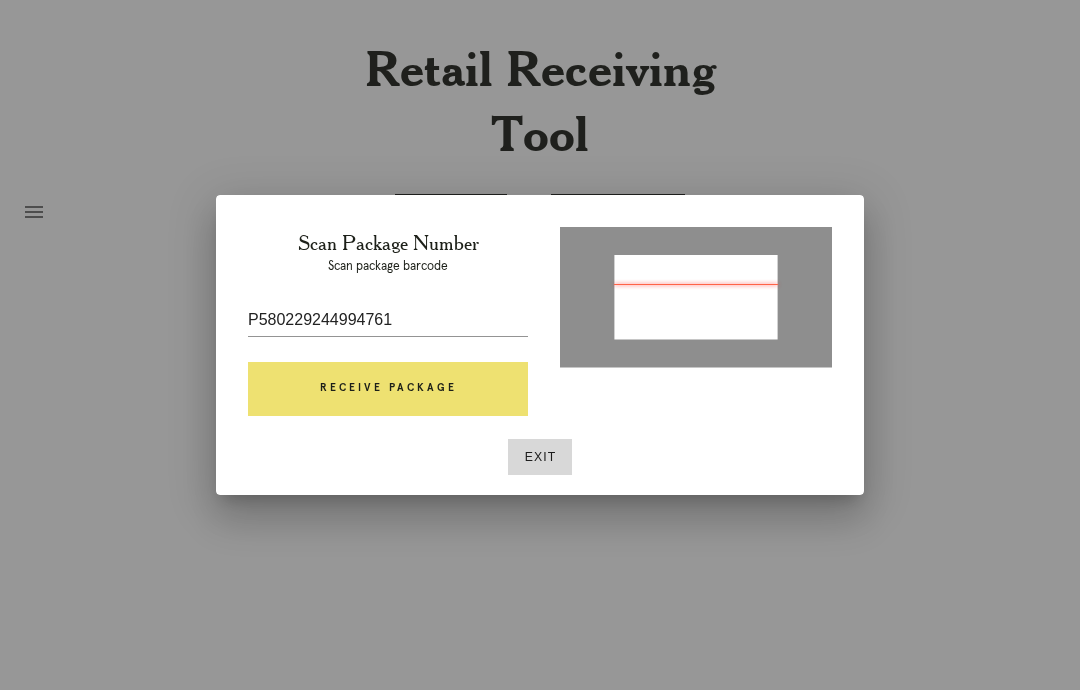 click on "Receive Package" at bounding box center [388, 389] 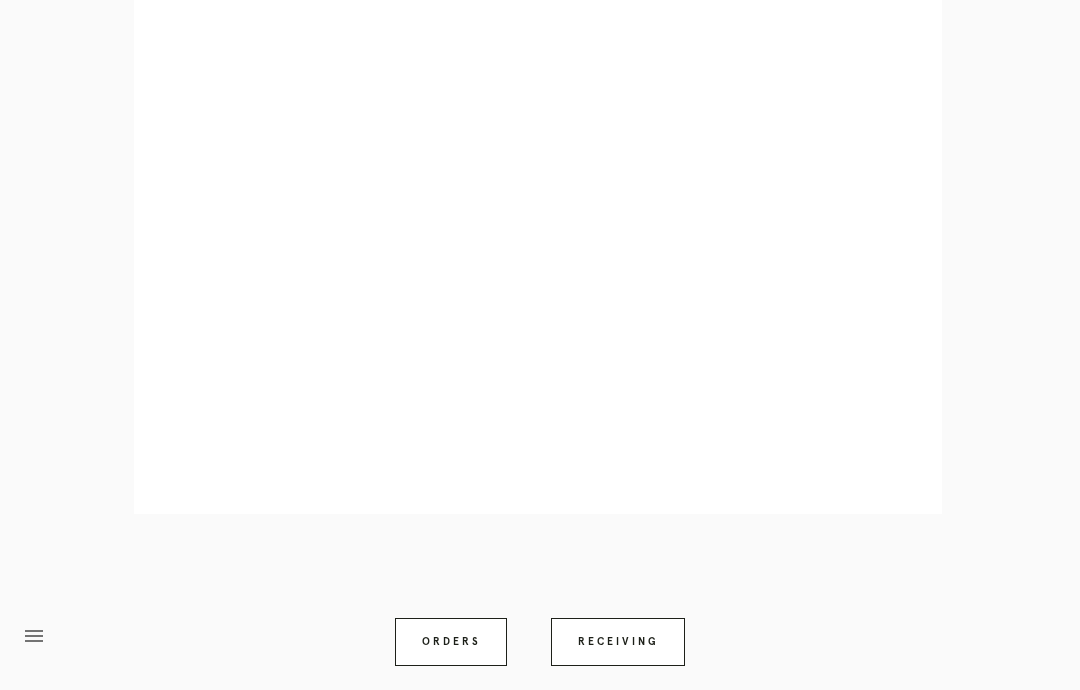 scroll, scrollTop: 859, scrollLeft: 0, axis: vertical 